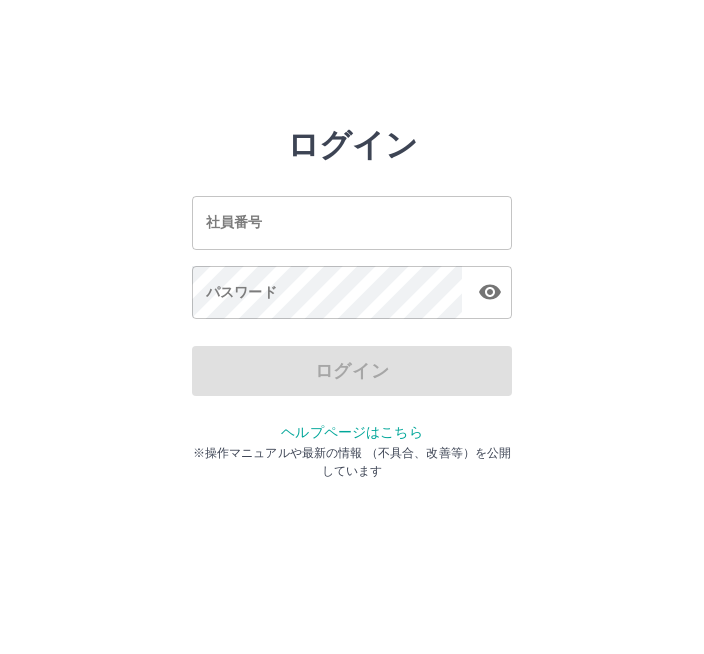 scroll, scrollTop: 0, scrollLeft: 0, axis: both 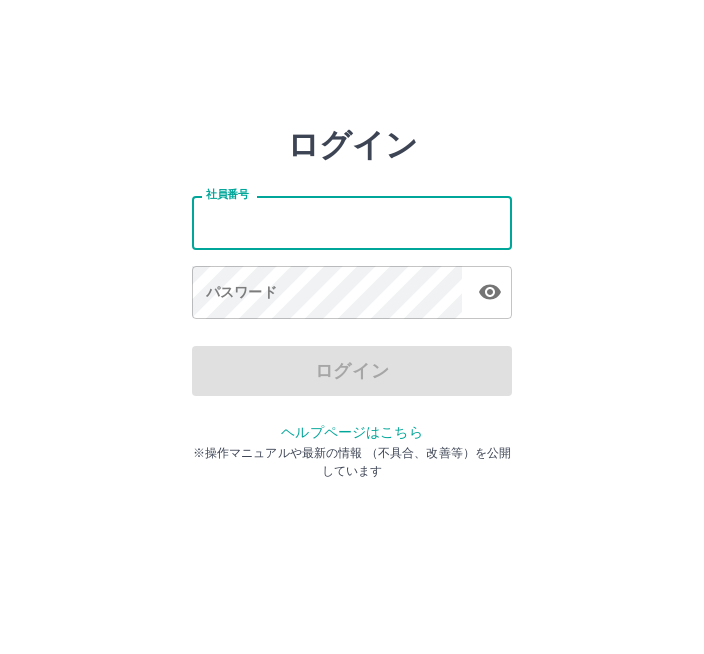 click on "社員番号" at bounding box center [352, 222] 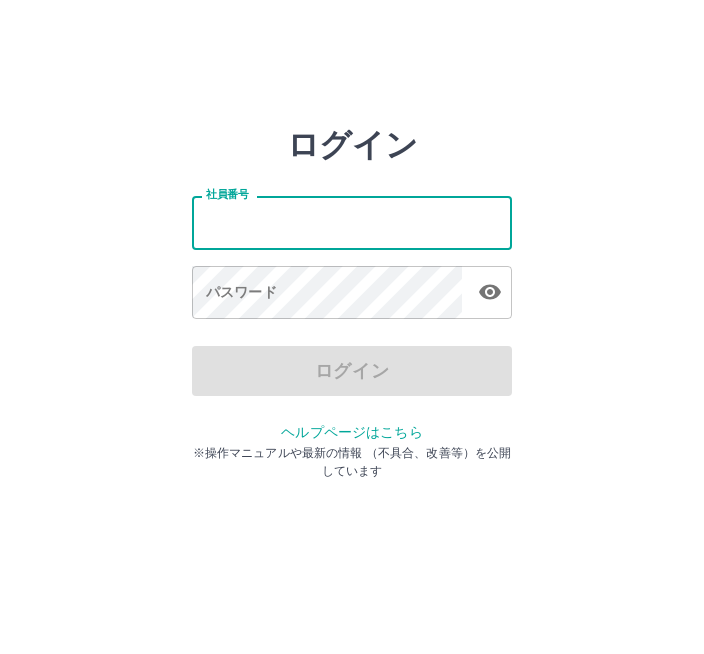 click on "社員番号" at bounding box center (352, 222) 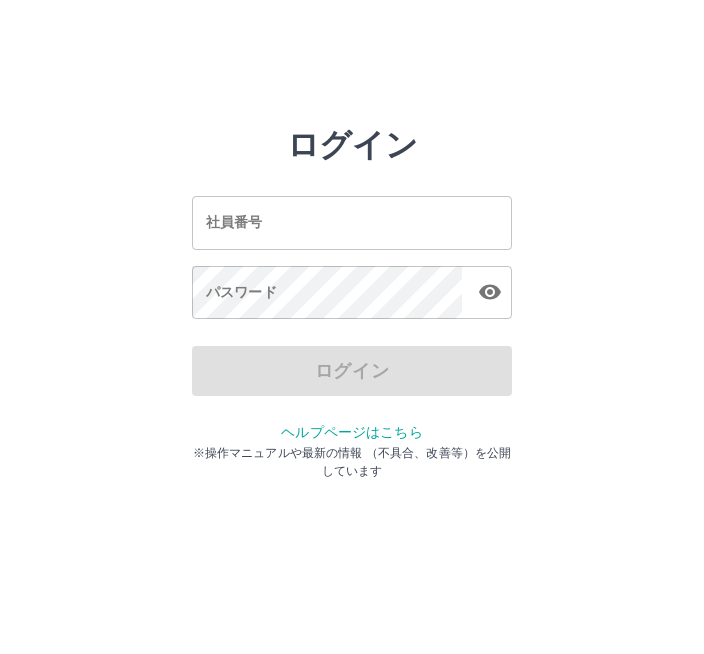 scroll, scrollTop: 0, scrollLeft: 0, axis: both 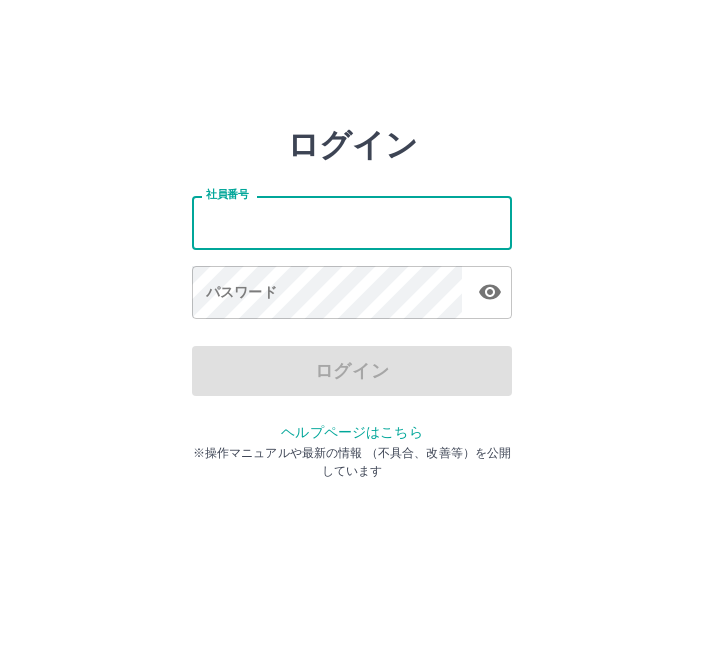 click on "社員番号" at bounding box center [352, 222] 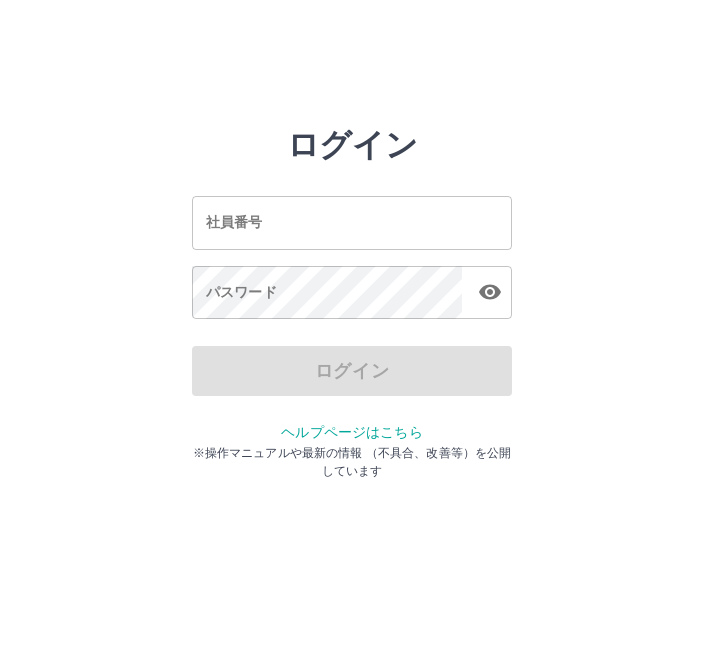 click on "社員番号" at bounding box center (352, 222) 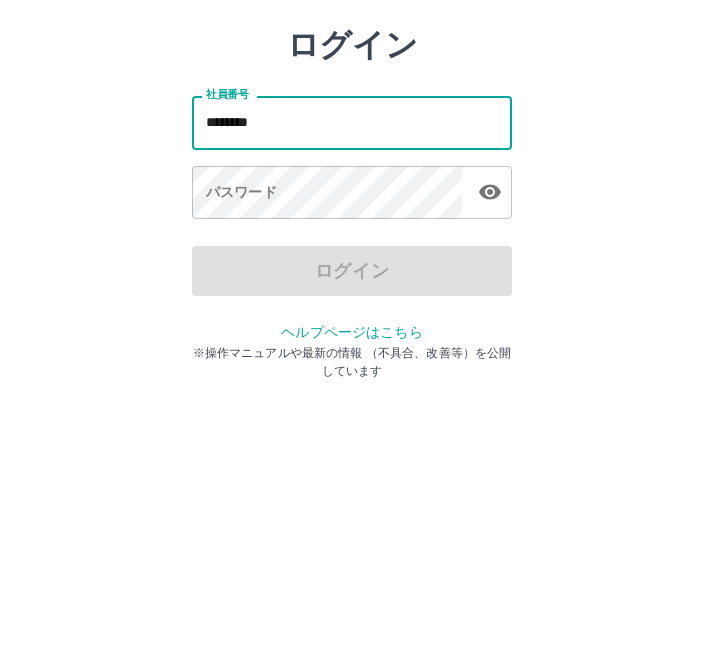 type on "*******" 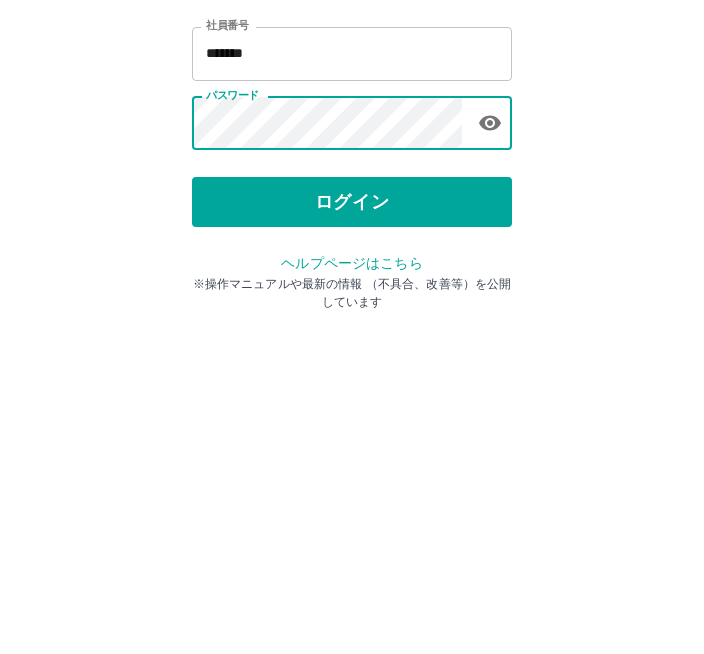 click on "ログイン" at bounding box center (352, 371) 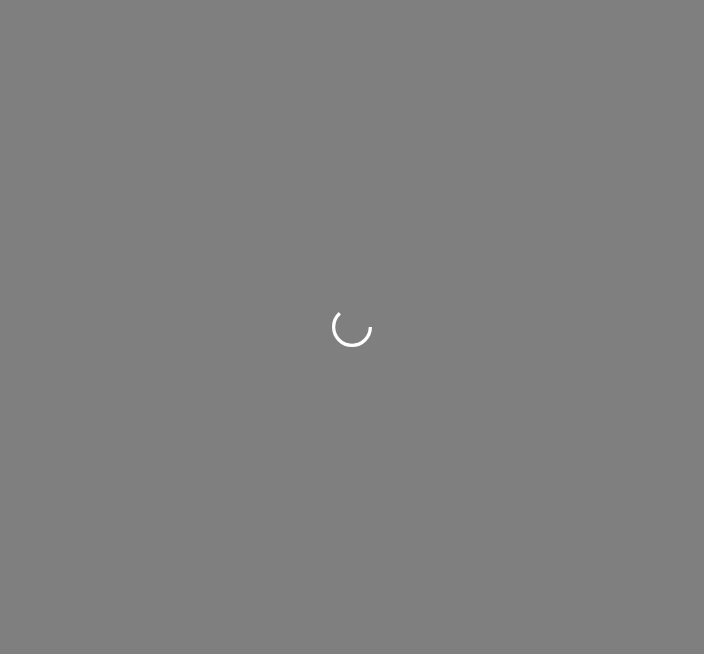 scroll, scrollTop: 0, scrollLeft: 0, axis: both 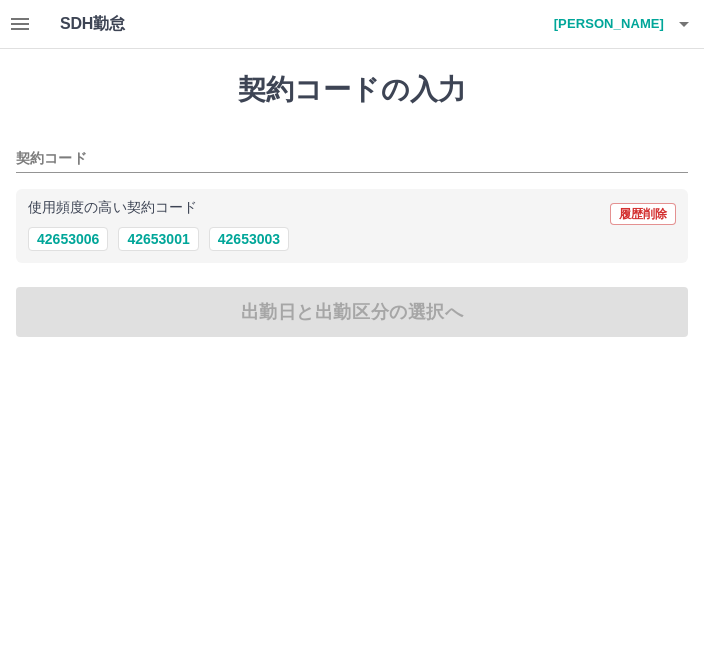 click on "42653006" at bounding box center [68, 239] 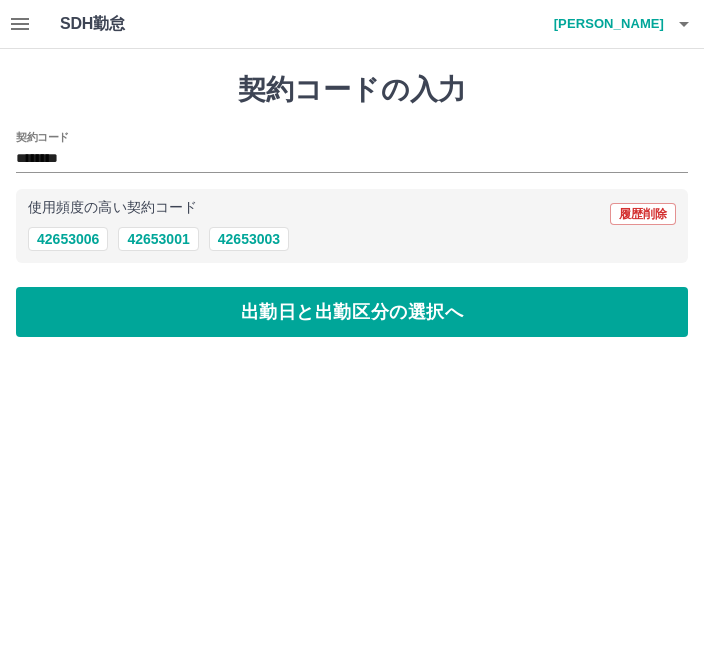 click on "出勤日と出勤区分の選択へ" at bounding box center [352, 312] 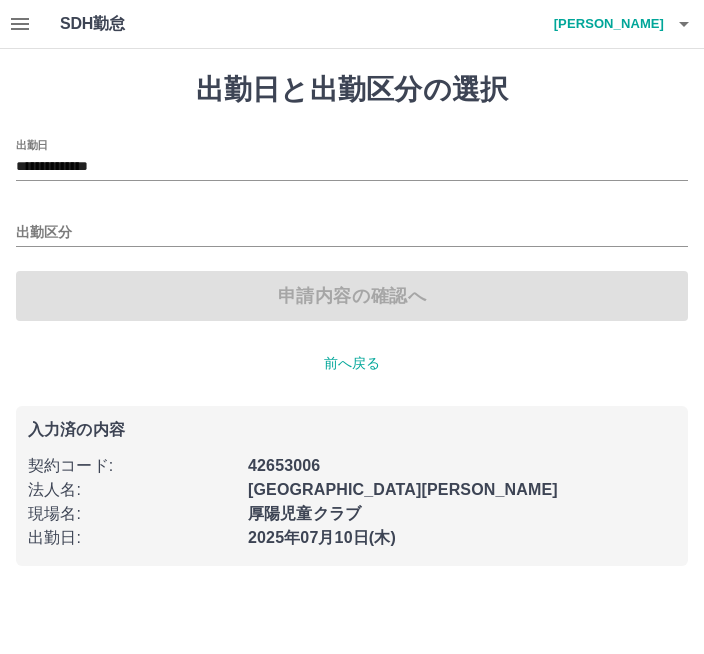 click on "出勤区分" at bounding box center (352, 233) 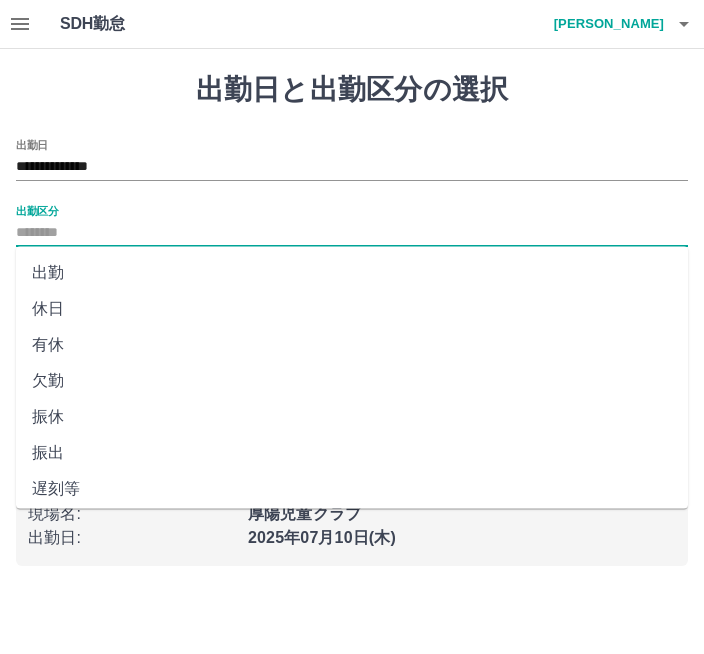 click on "出勤" at bounding box center (352, 273) 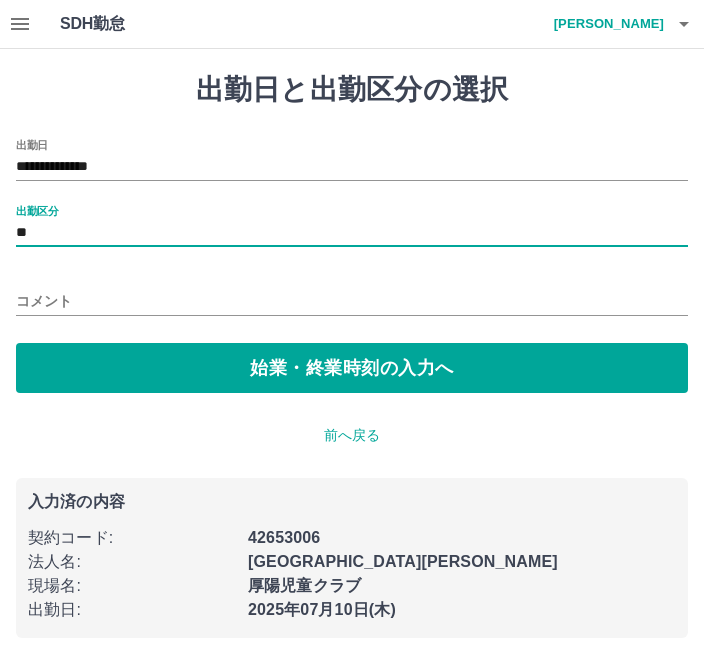 click on "始業・終業時刻の入力へ" at bounding box center [352, 368] 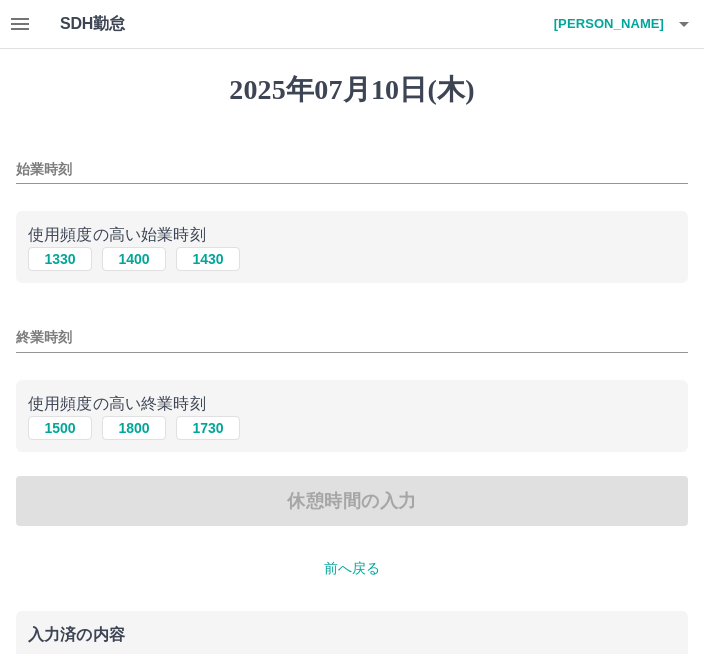 click on "始業時刻 使用頻度の高い始業時刻 [DATE] [DATE] [DATE] 終業時刻 使用頻度の高い終業時刻 [DATE] [DATE] [DATE] 休憩時間の入力" at bounding box center [352, 333] 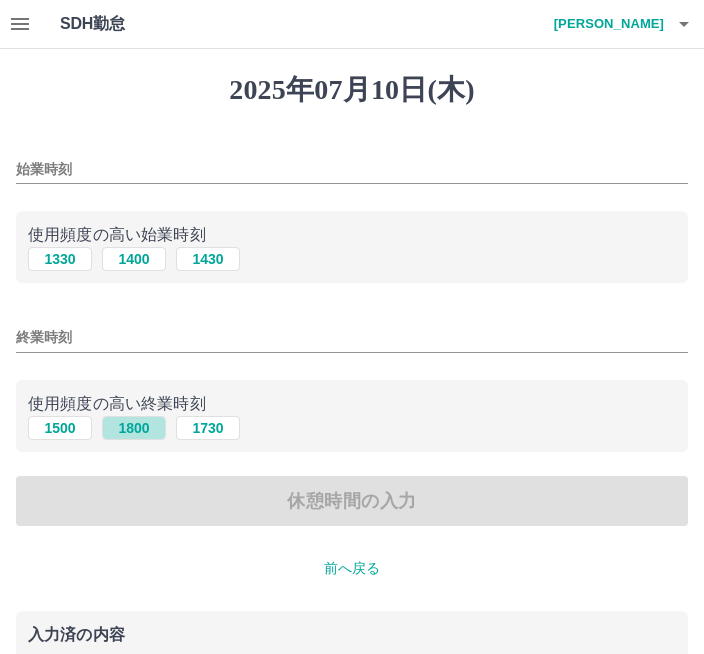 click on "1800" at bounding box center (134, 428) 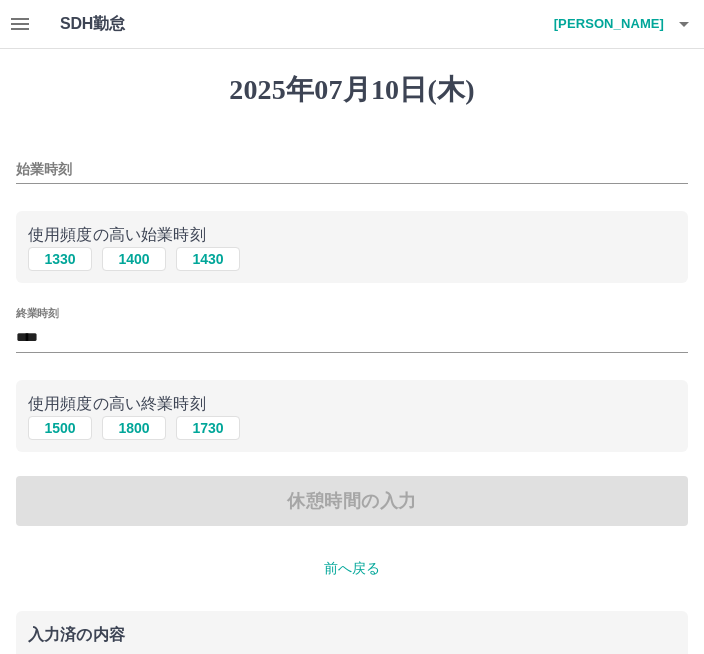 click on "休憩時間の入力" at bounding box center [352, 501] 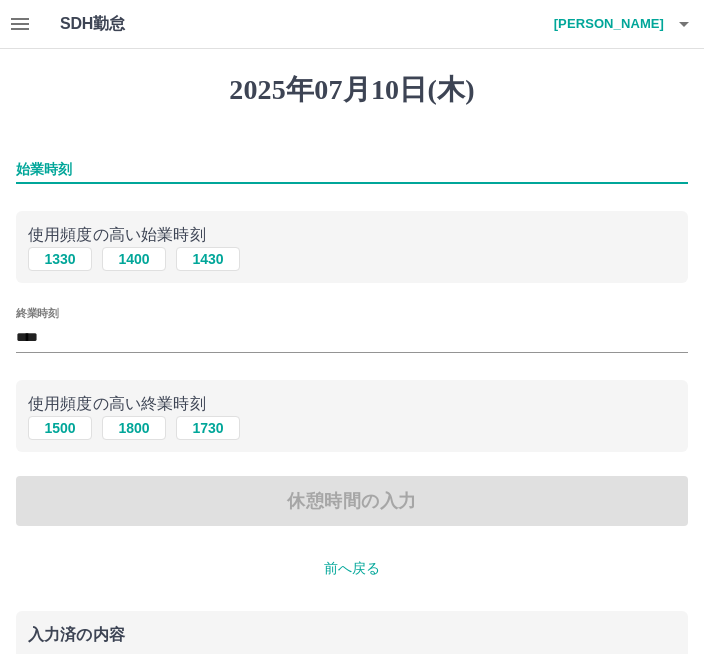 click on "始業時刻" at bounding box center [352, 169] 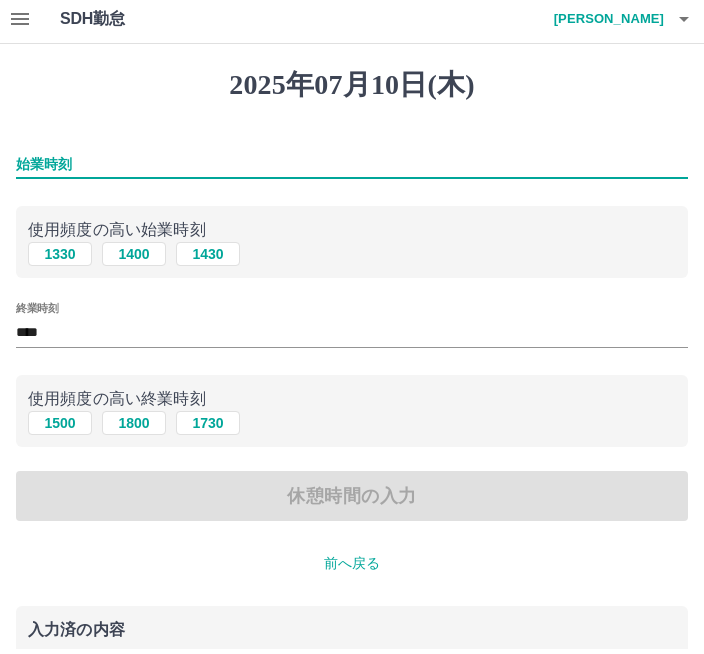 click on "1400" at bounding box center [134, 259] 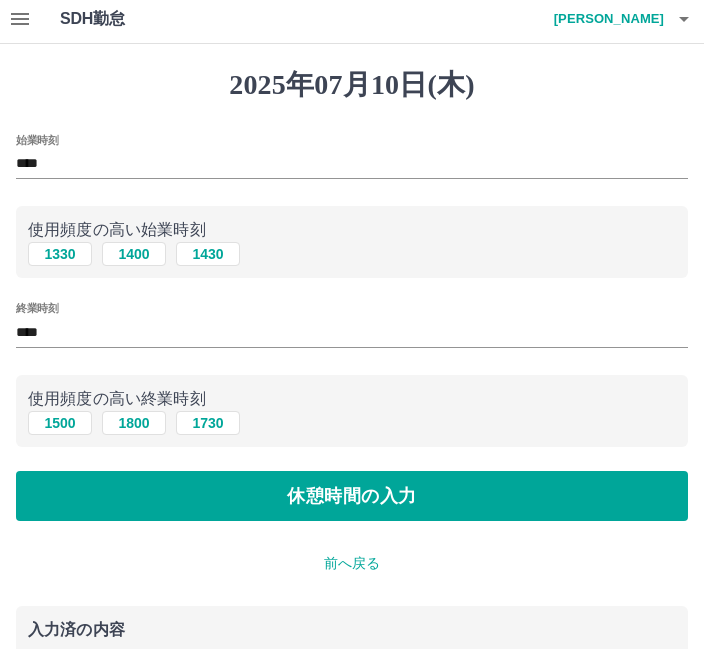 scroll, scrollTop: 5, scrollLeft: 0, axis: vertical 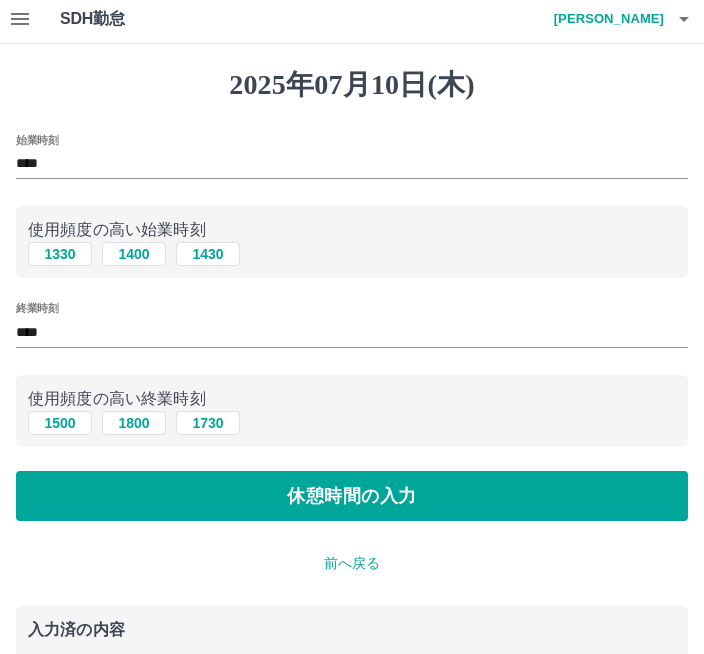click on "休憩時間の入力" at bounding box center (352, 496) 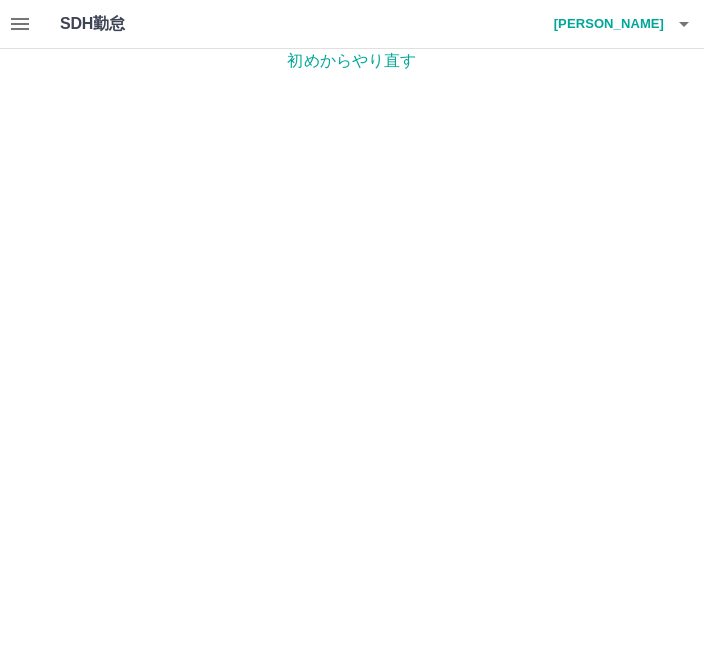 scroll, scrollTop: 1, scrollLeft: 0, axis: vertical 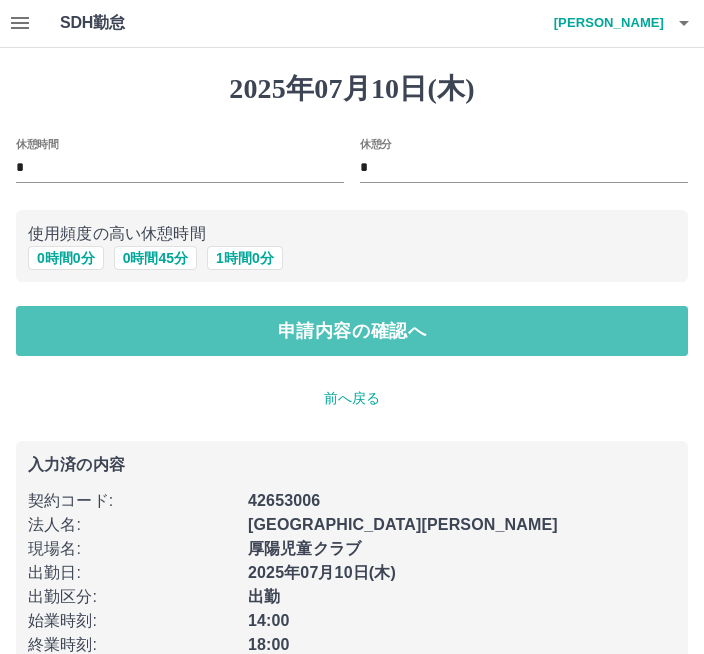 click on "申請内容の確認へ" at bounding box center [352, 331] 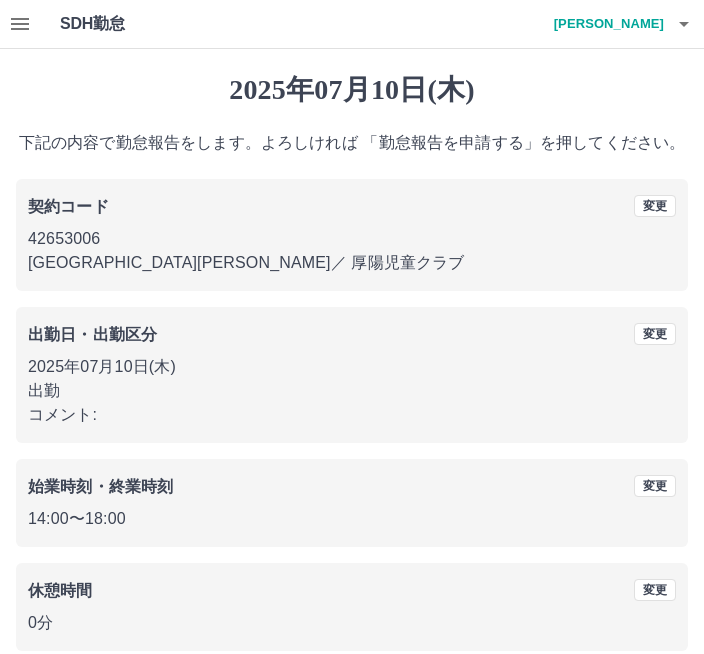 scroll, scrollTop: 25, scrollLeft: 0, axis: vertical 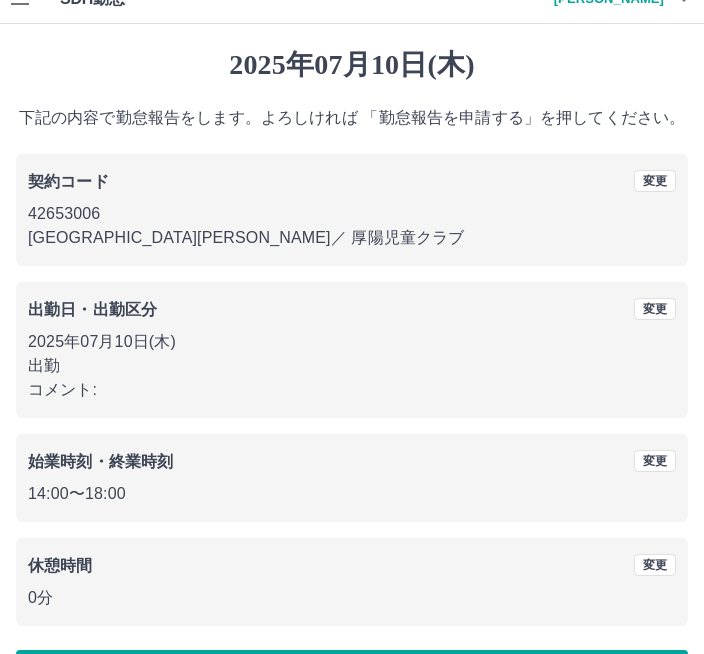 click on "勤怠報告を申請する" at bounding box center (352, 675) 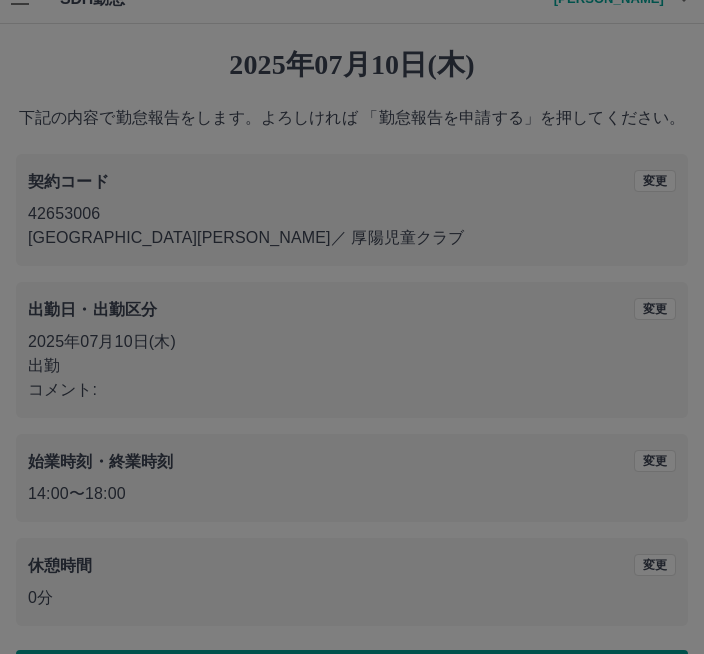 scroll, scrollTop: 0, scrollLeft: 0, axis: both 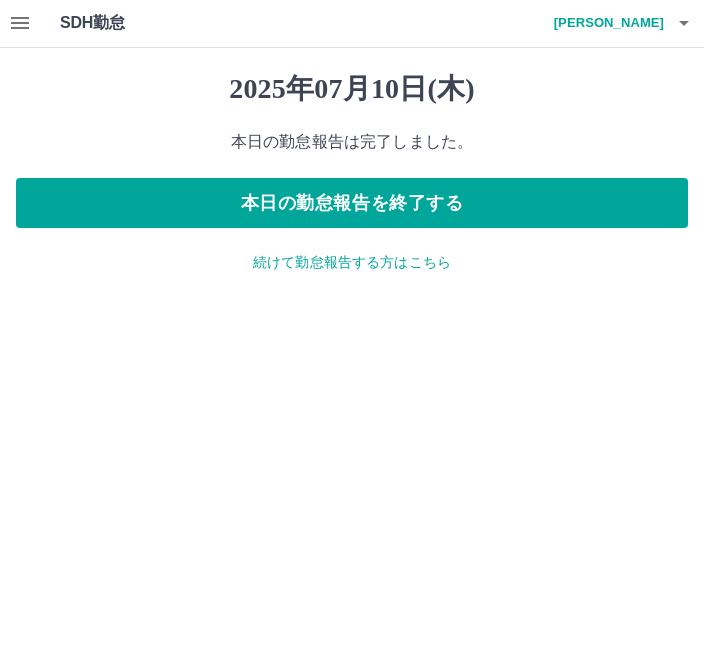 click on "本日の勤怠報告を終了する" at bounding box center [352, 204] 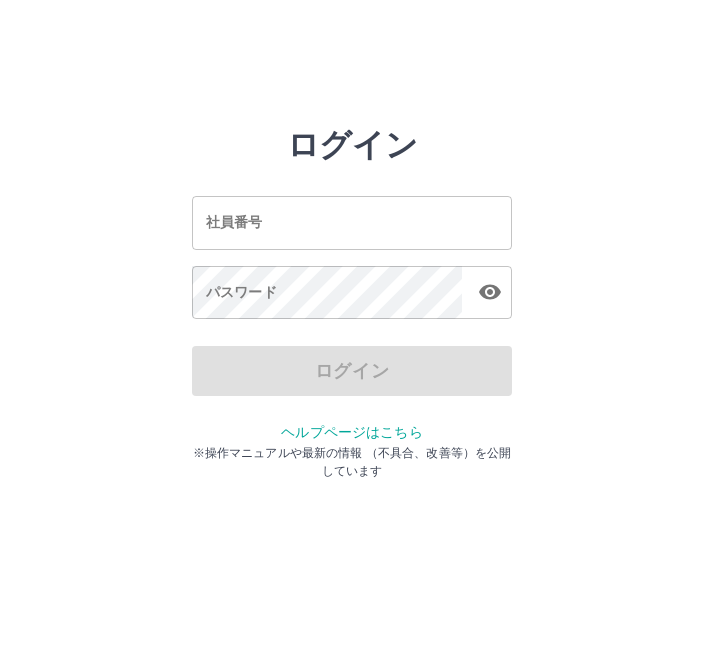 scroll, scrollTop: 0, scrollLeft: 0, axis: both 